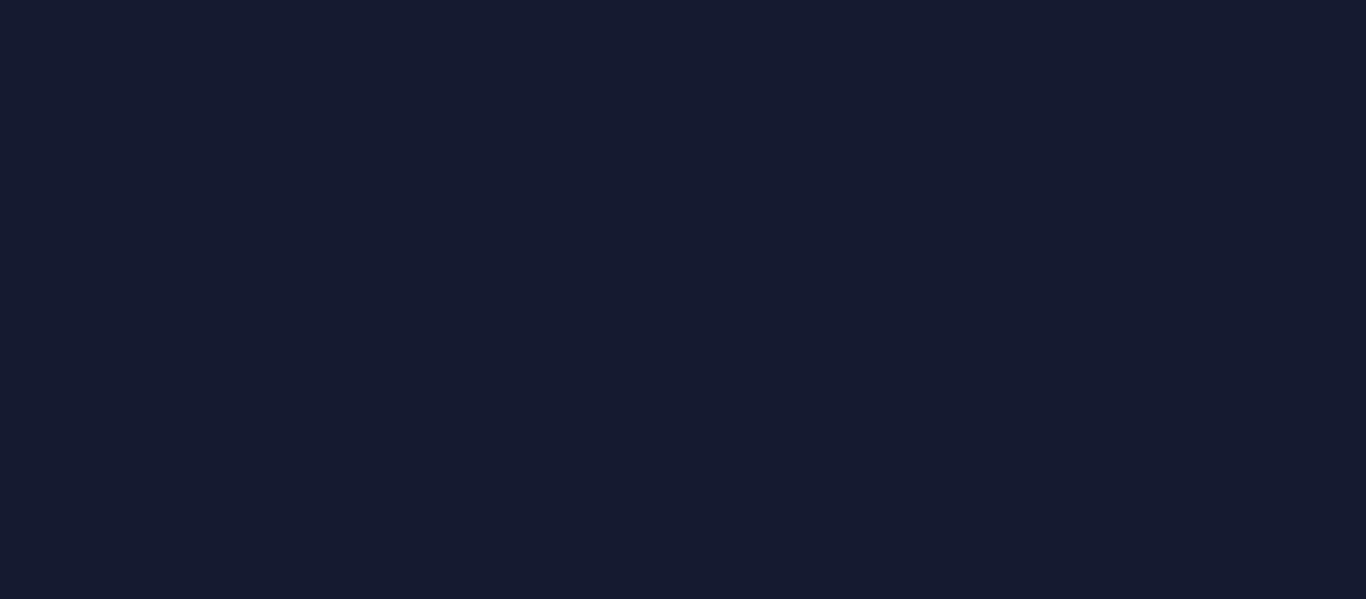scroll, scrollTop: 0, scrollLeft: 0, axis: both 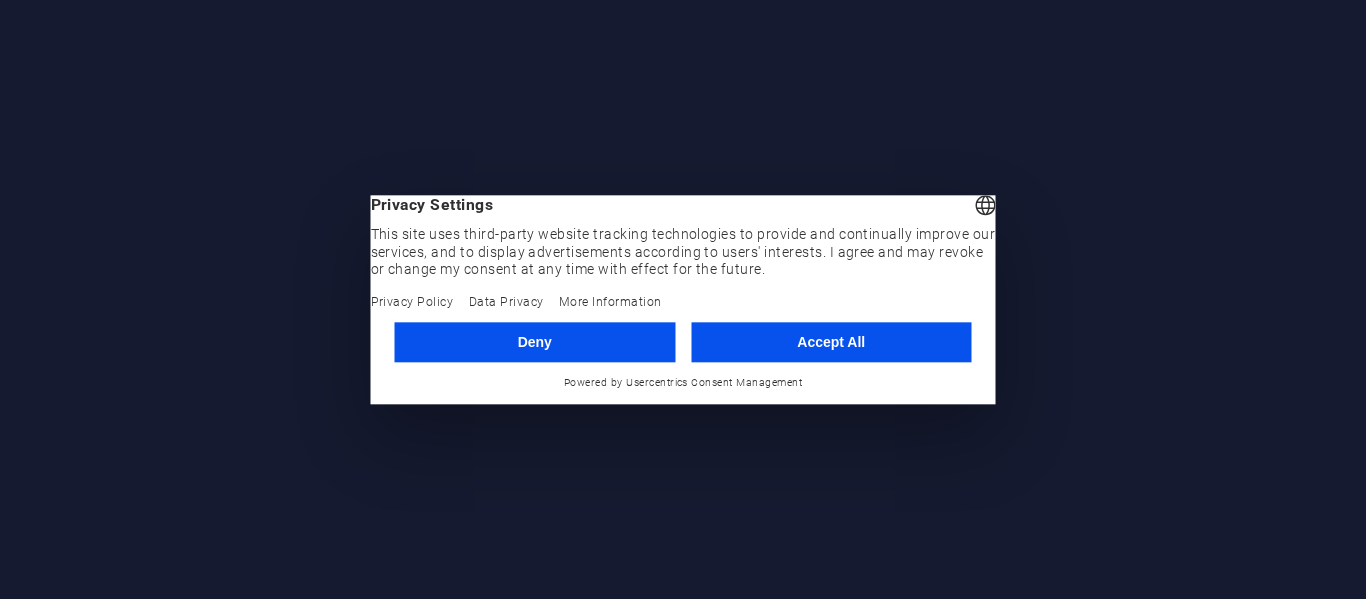 click on "Accept All" at bounding box center (831, 342) 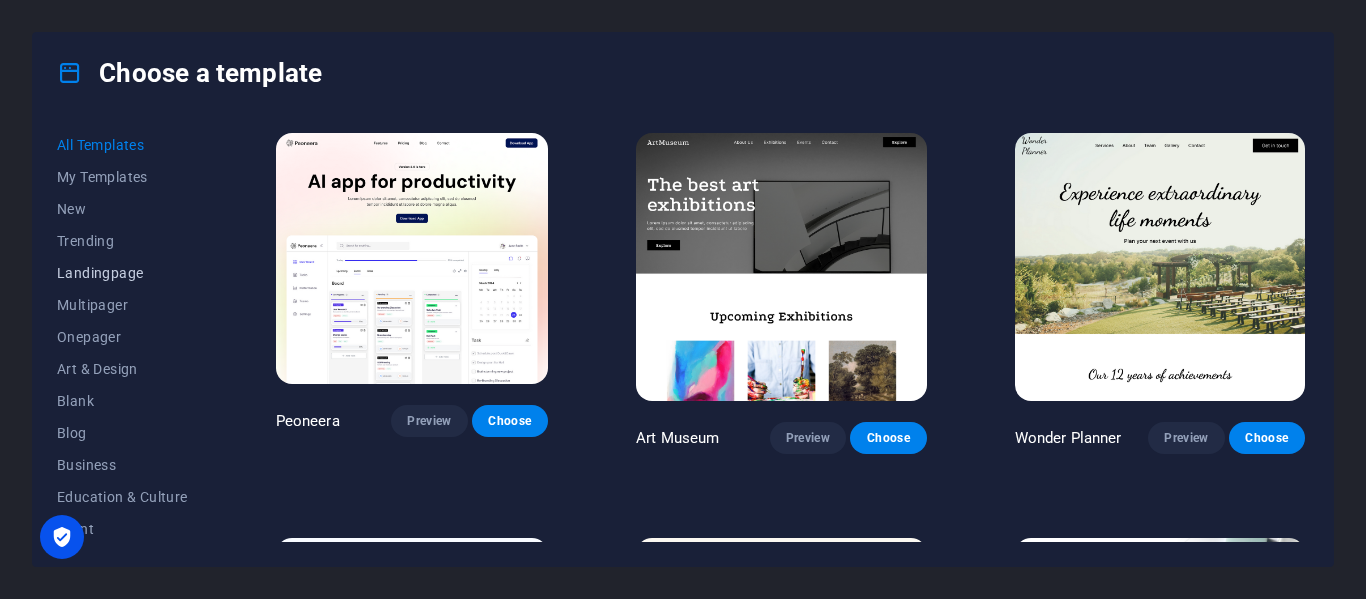 click on "Landingpage" at bounding box center [122, 273] 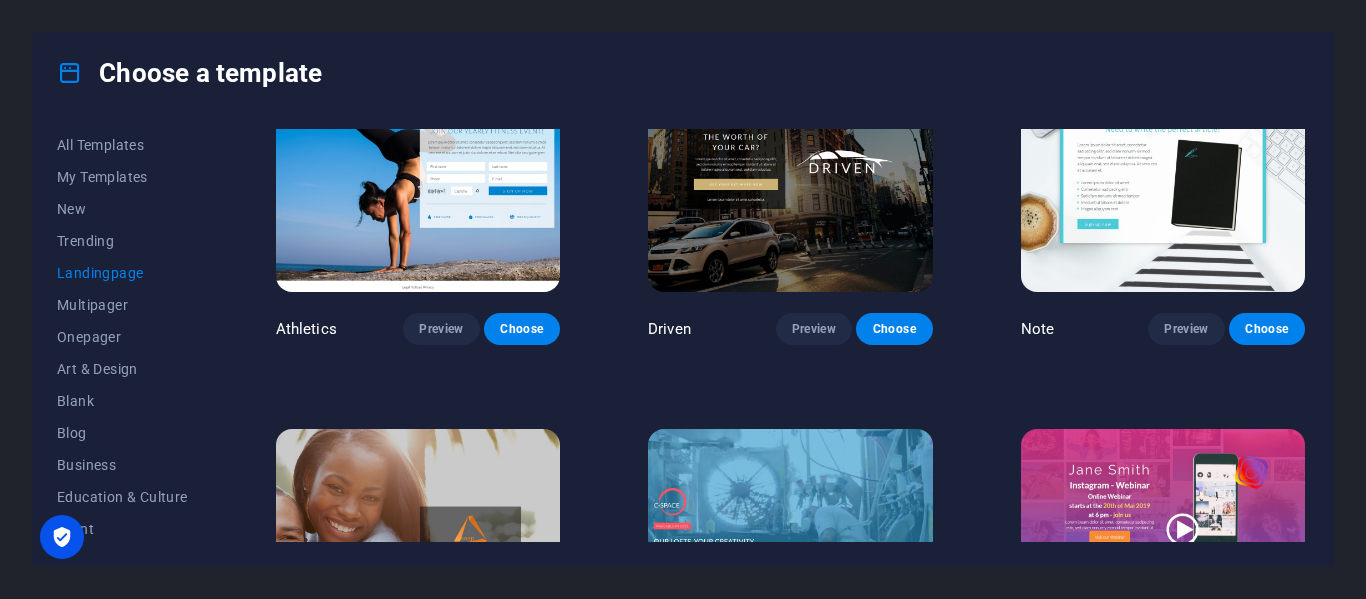 scroll, scrollTop: 1400, scrollLeft: 0, axis: vertical 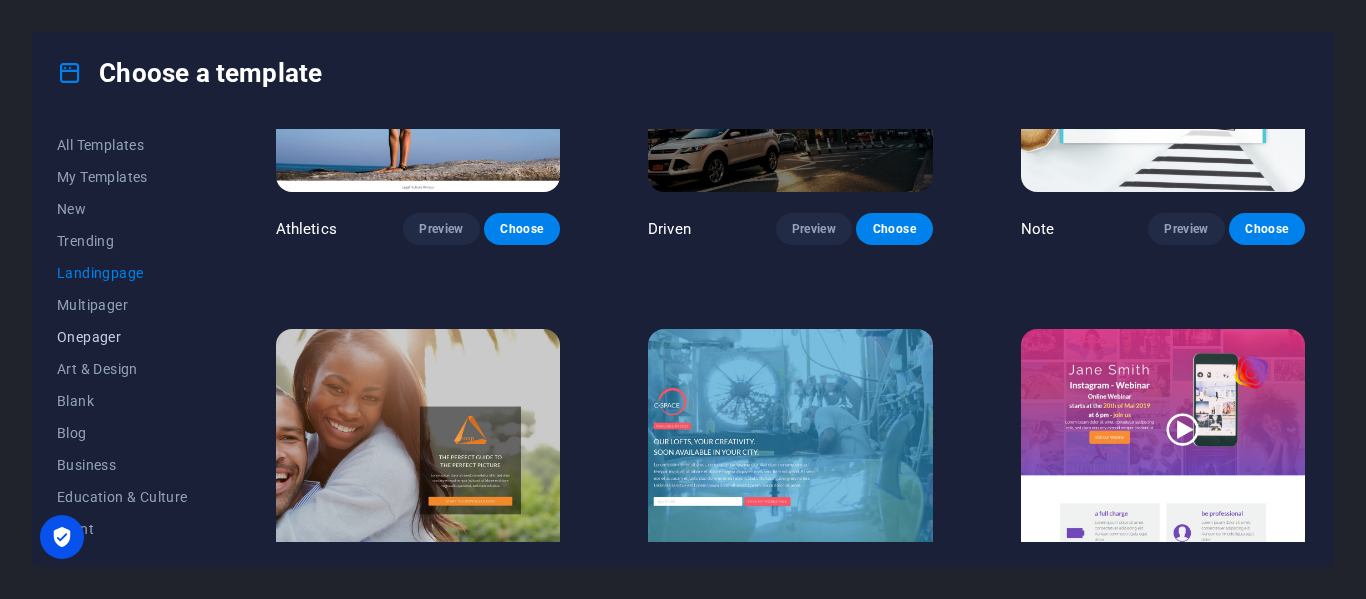 click on "Onepager" at bounding box center [122, 337] 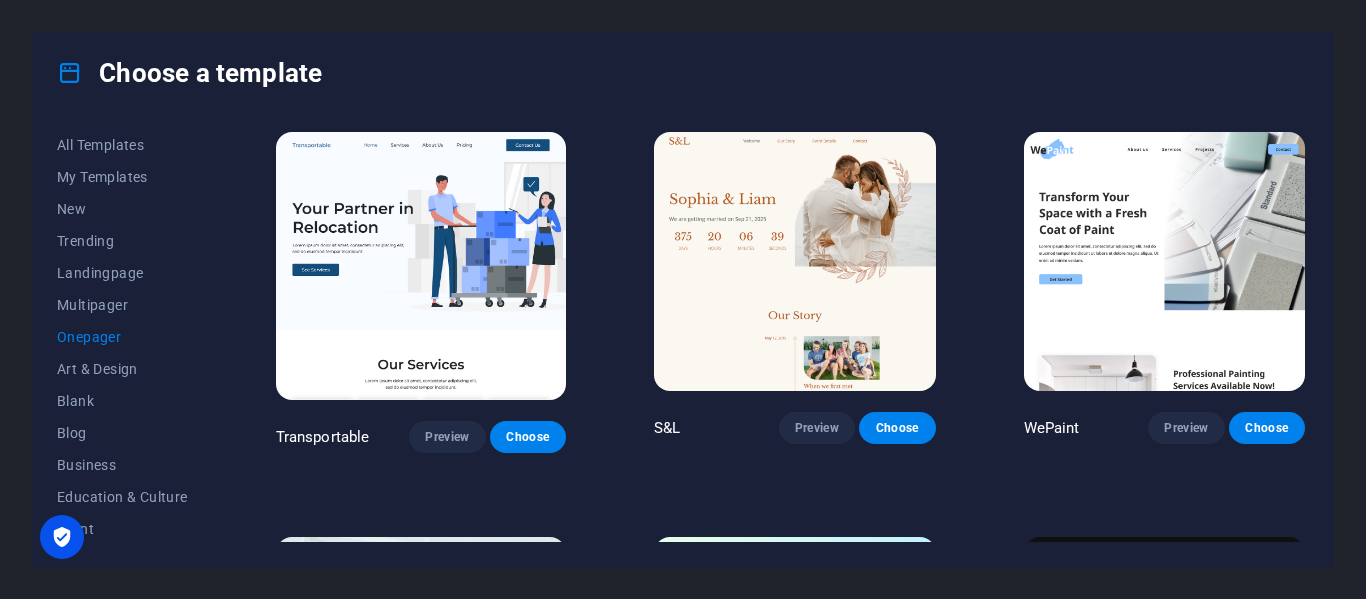 scroll, scrollTop: 0, scrollLeft: 0, axis: both 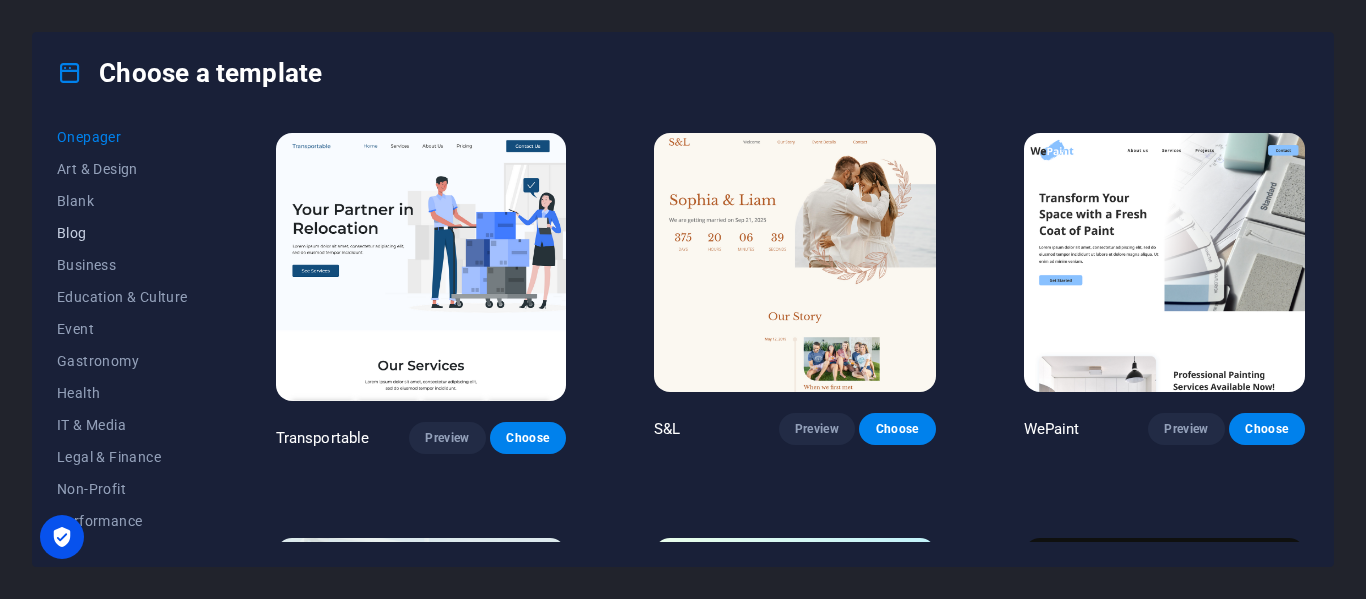 click on "Blog" at bounding box center [122, 233] 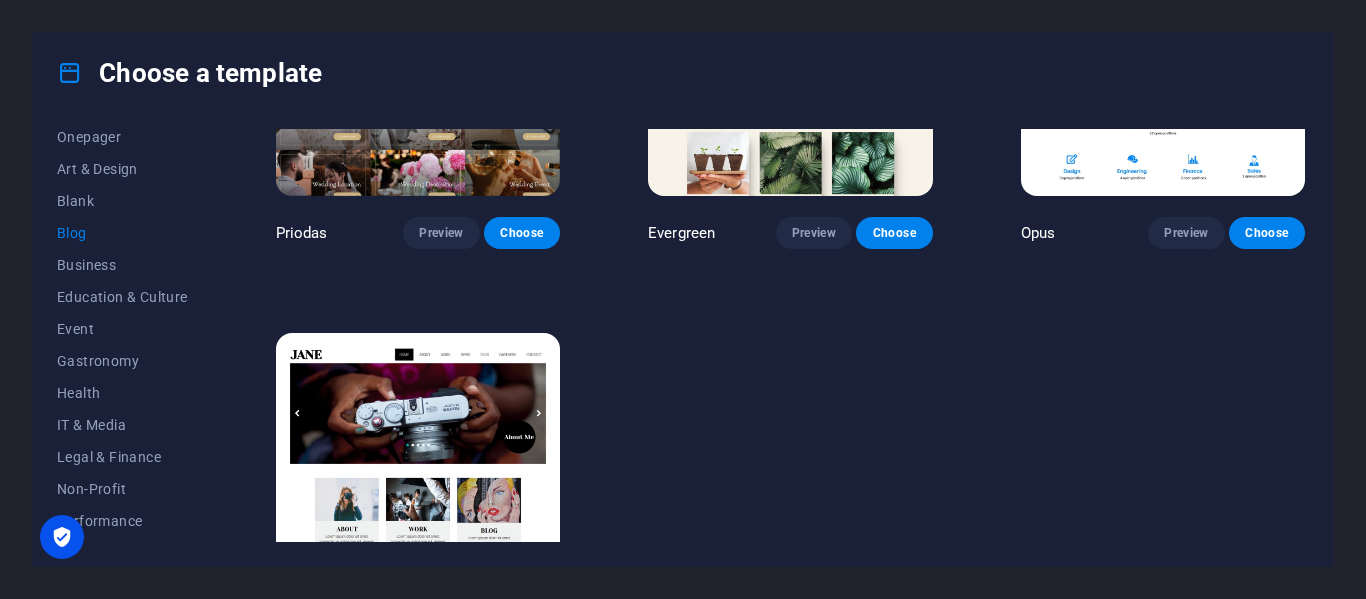 scroll, scrollTop: 2690, scrollLeft: 0, axis: vertical 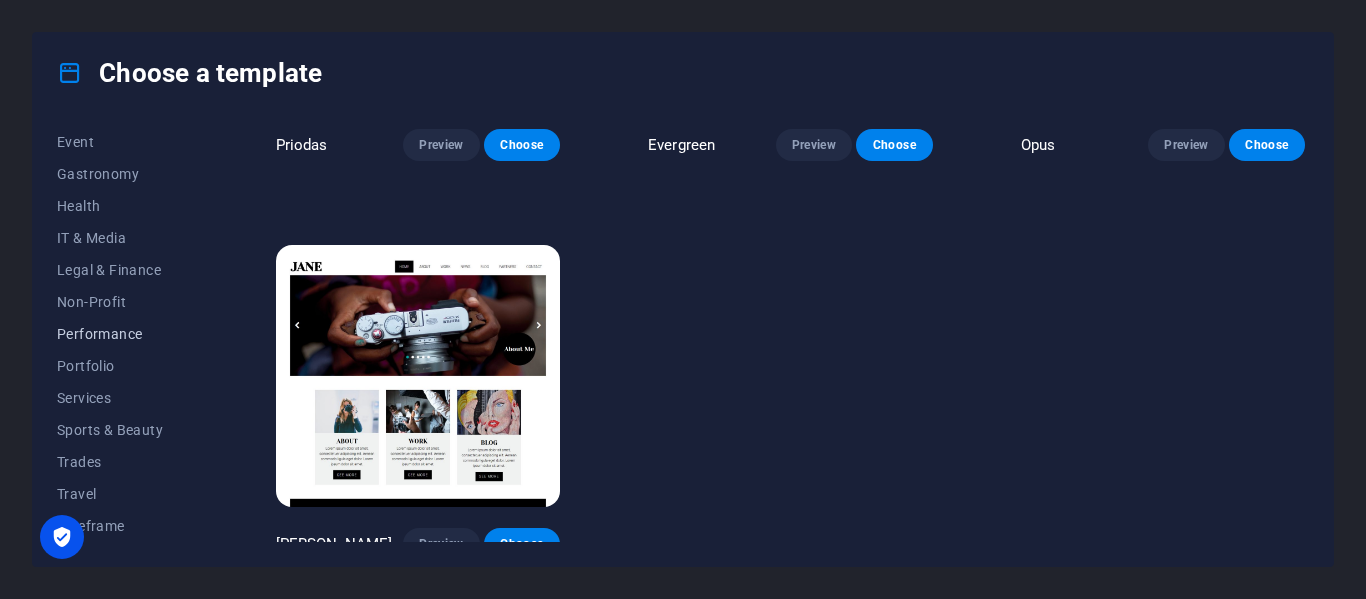 click on "Performance" at bounding box center (122, 334) 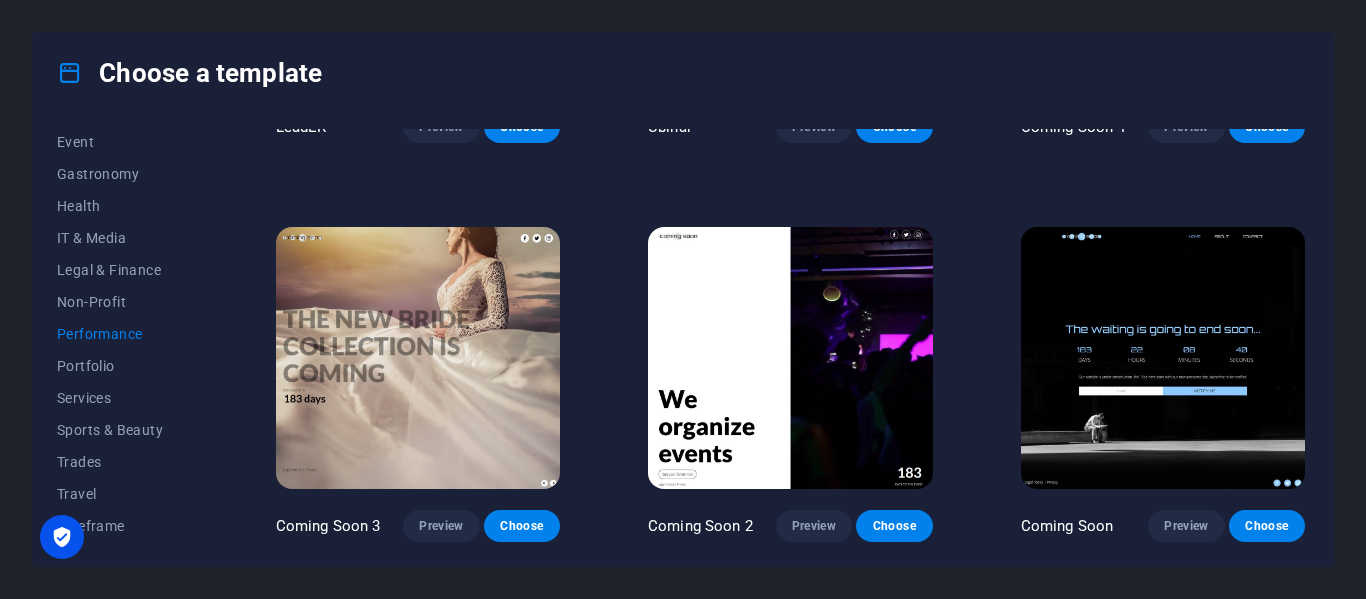 scroll, scrollTop: 1888, scrollLeft: 0, axis: vertical 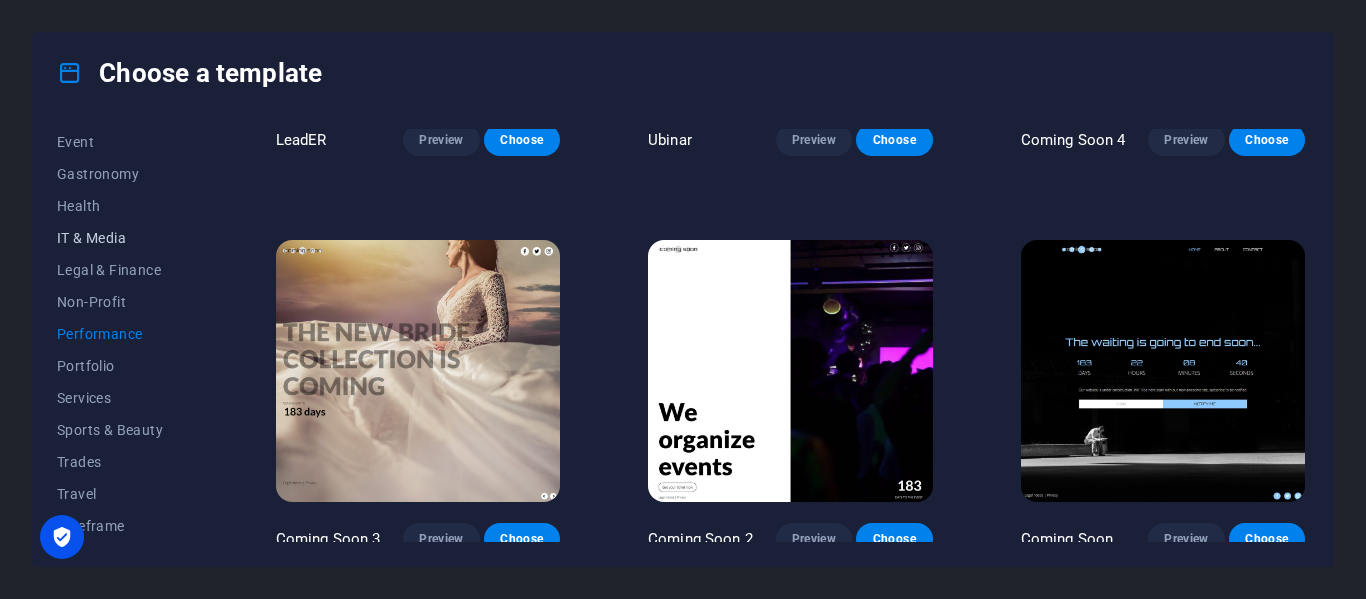 click on "IT & Media" at bounding box center (122, 238) 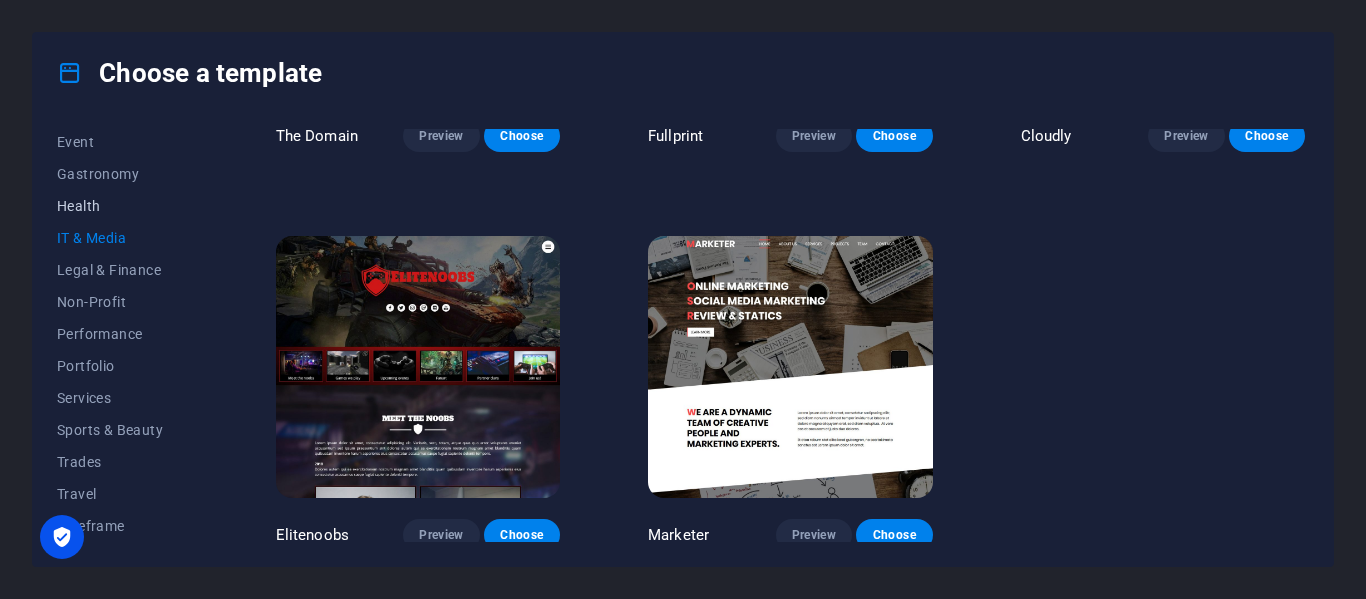 click on "Health" at bounding box center (122, 206) 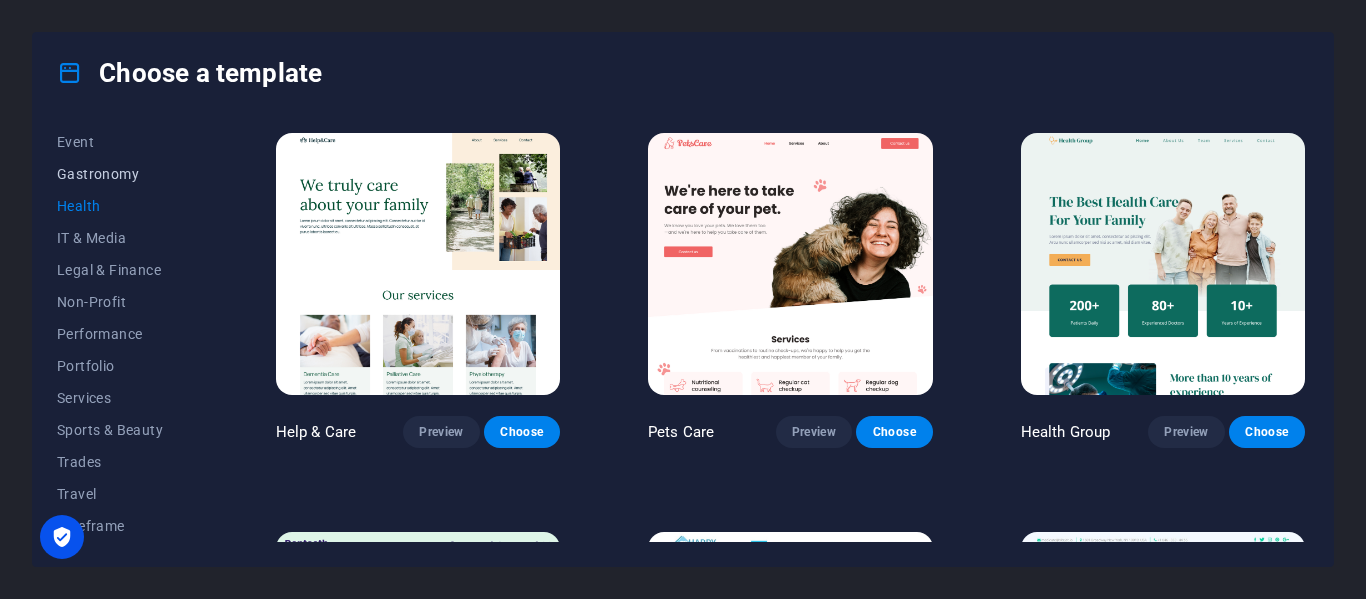 click on "Gastronomy" at bounding box center (122, 174) 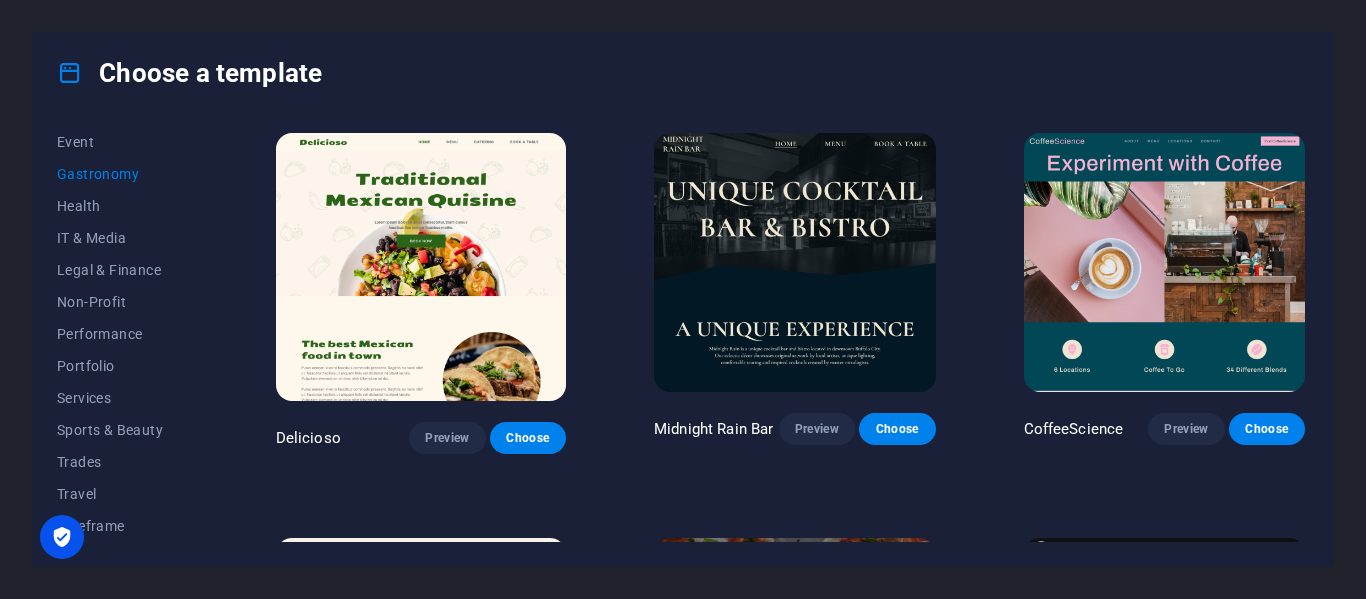 scroll, scrollTop: 187, scrollLeft: 0, axis: vertical 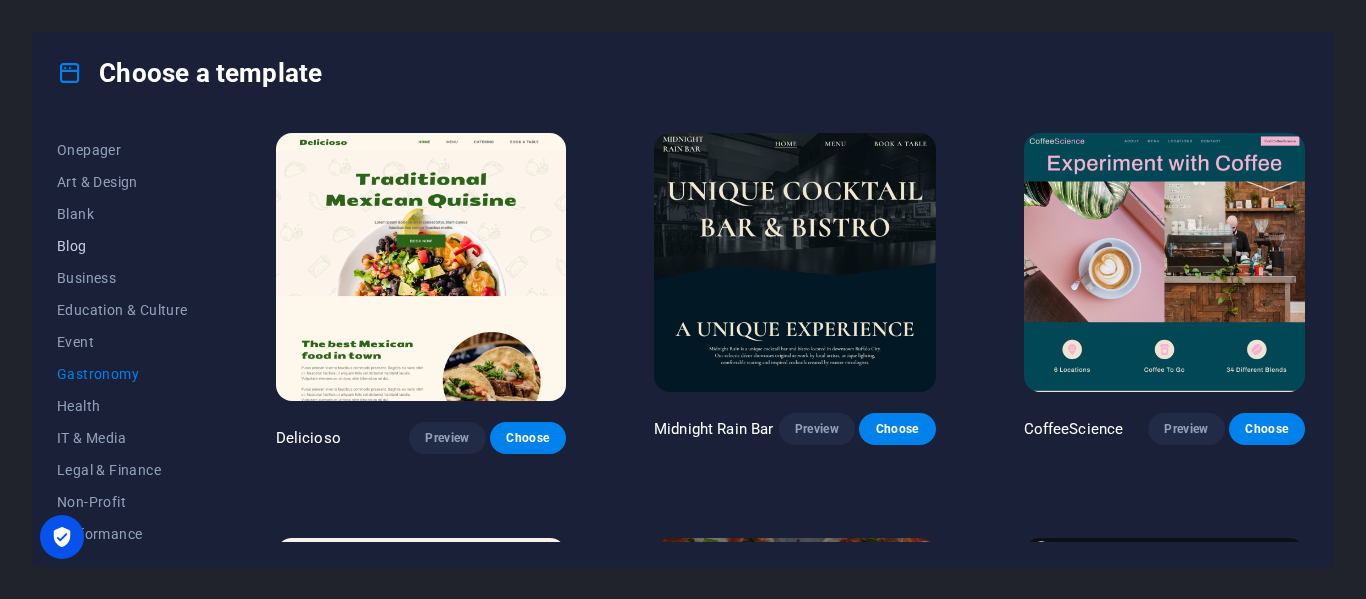 click on "Blog" at bounding box center [122, 246] 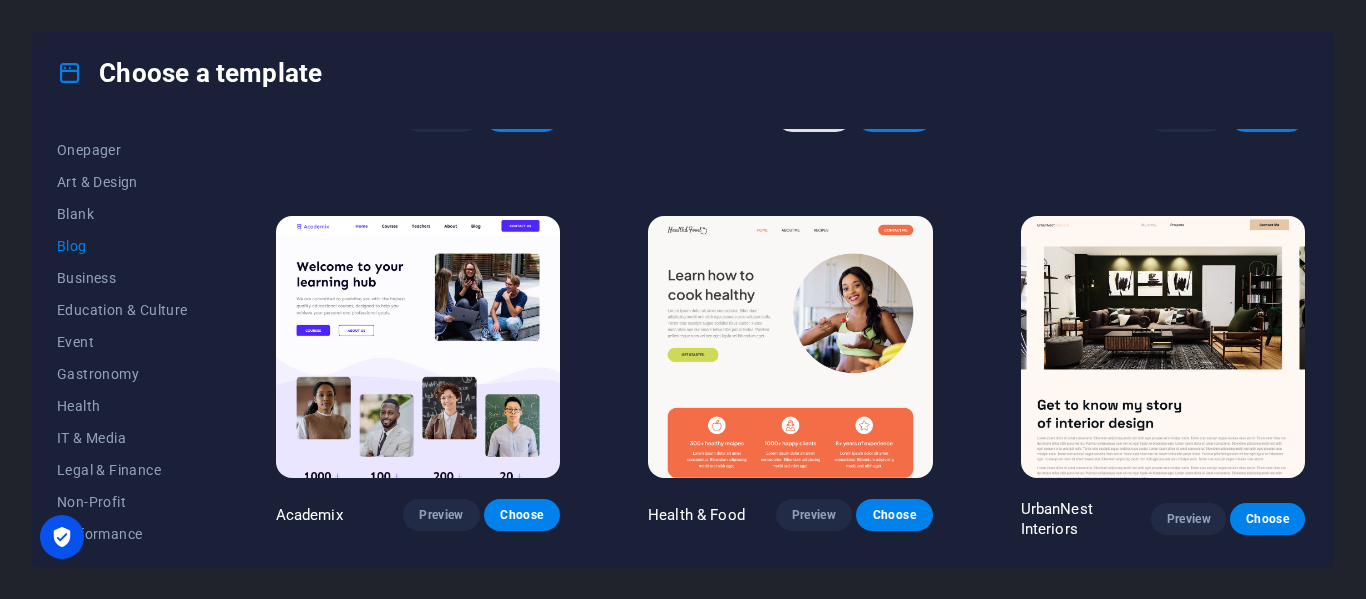 scroll, scrollTop: 700, scrollLeft: 0, axis: vertical 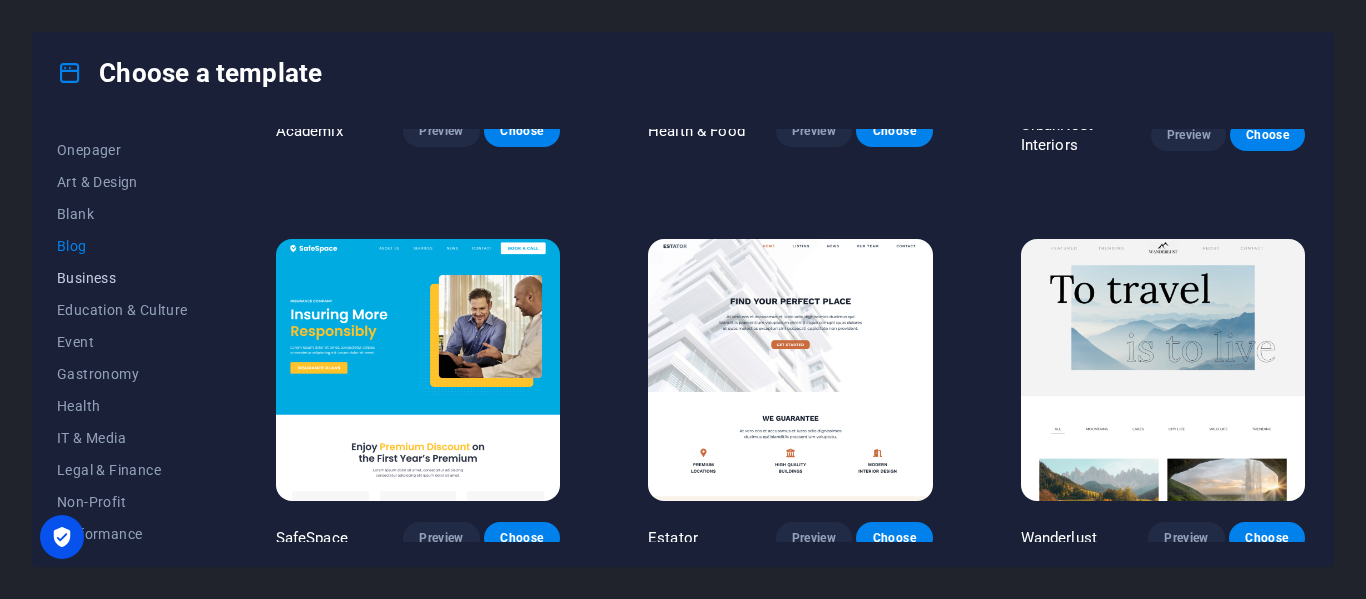 click on "Business" at bounding box center (122, 278) 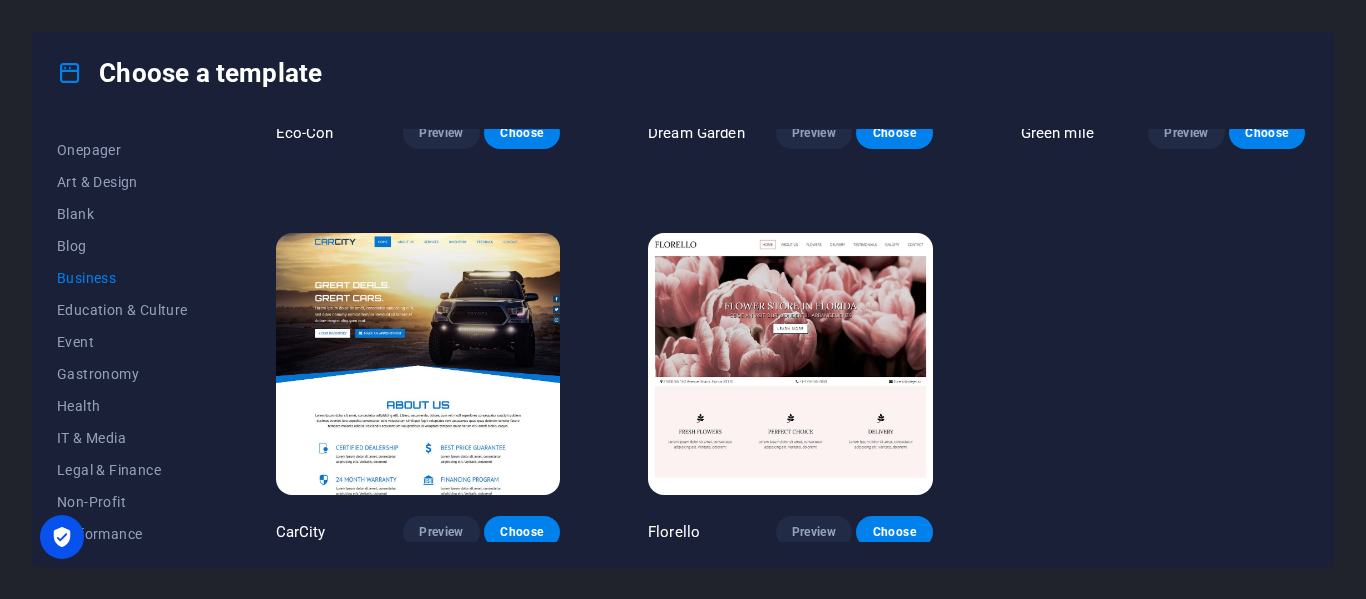 scroll, scrollTop: 301, scrollLeft: 0, axis: vertical 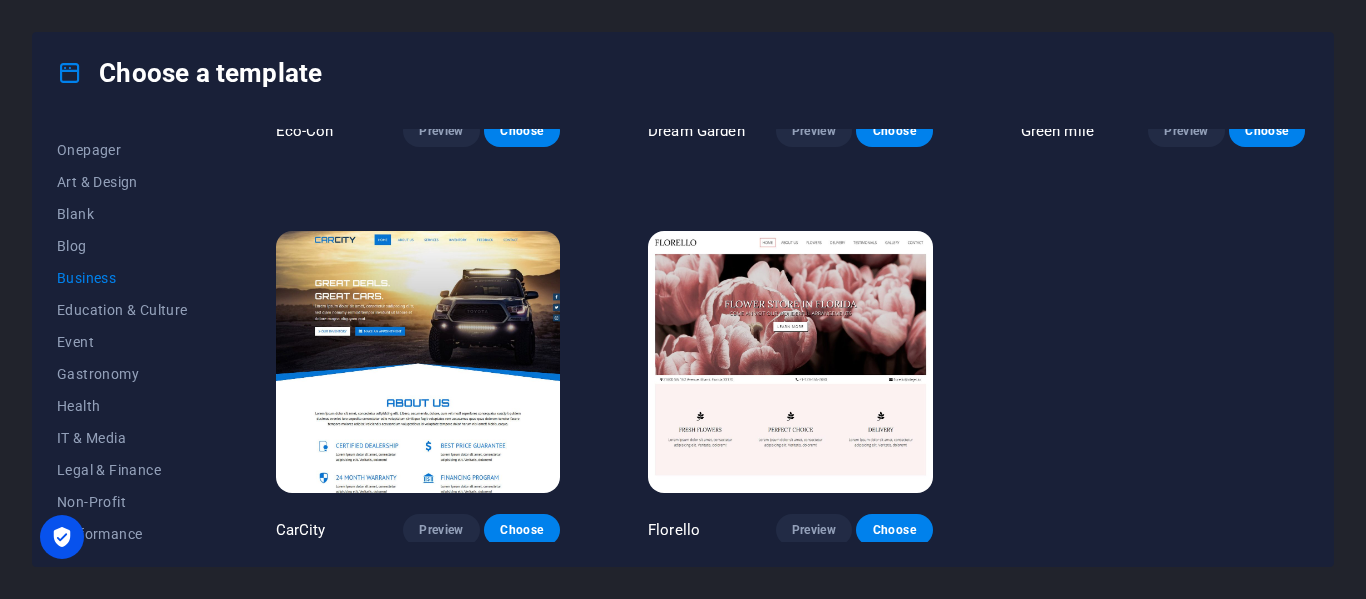 click on "All Templates My Templates New Trending Landingpage Multipager Onepager Art & Design Blank Blog Business Education & Culture Event Gastronomy Health IT & Media Legal & Finance Non-Profit Performance Portfolio Services Sports & Beauty Trades Travel Wireframe Eco-Con Preview Choose Dream Garden Preview Choose Green mile Preview Choose CarCity Preview Choose Florello Preview Choose" at bounding box center [683, 339] 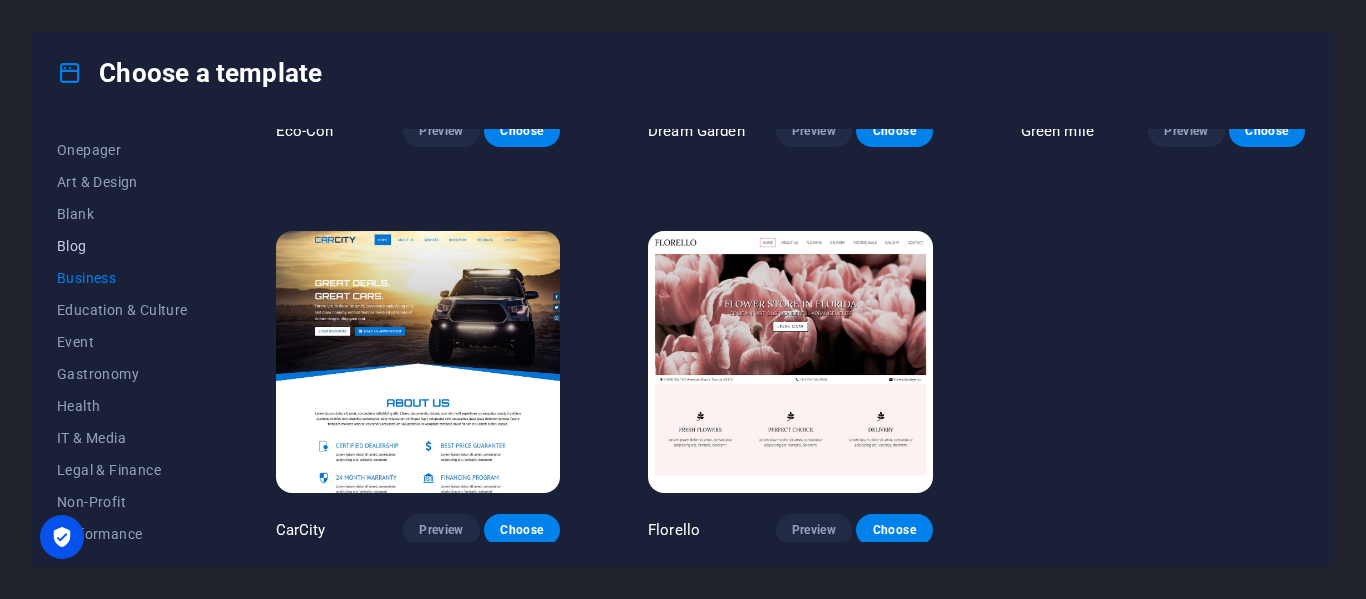 click on "Blog" at bounding box center (122, 246) 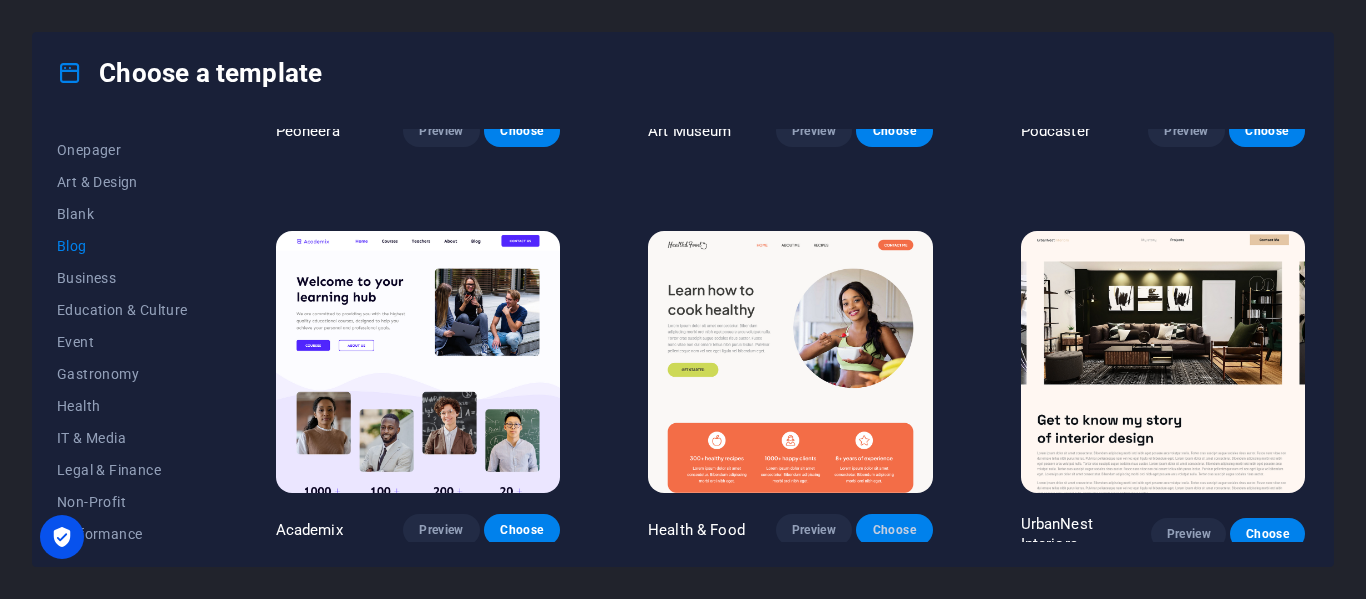 click on "Choose" at bounding box center [894, 530] 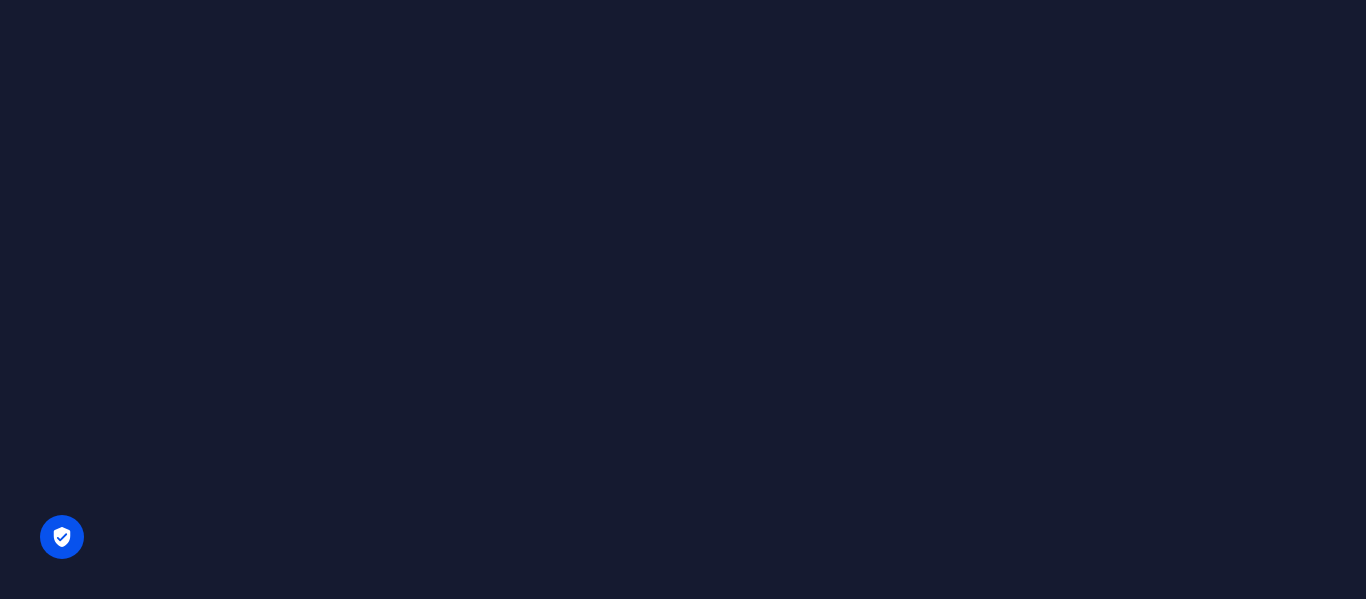 scroll, scrollTop: 0, scrollLeft: 0, axis: both 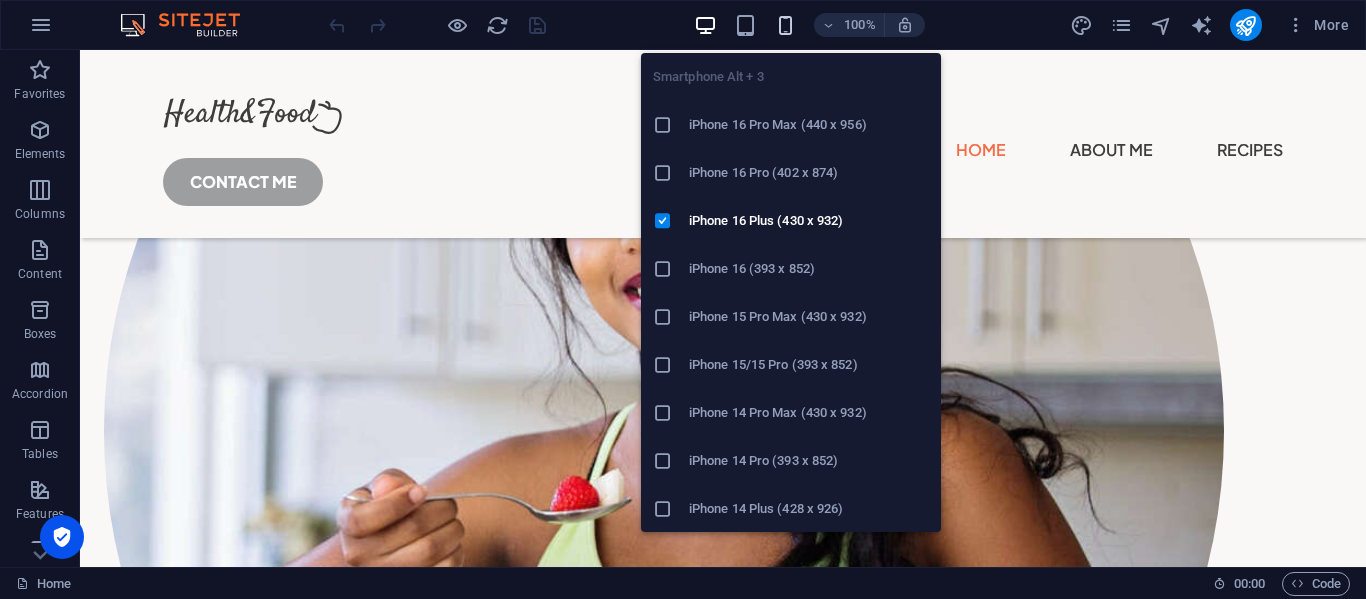 click at bounding box center (785, 25) 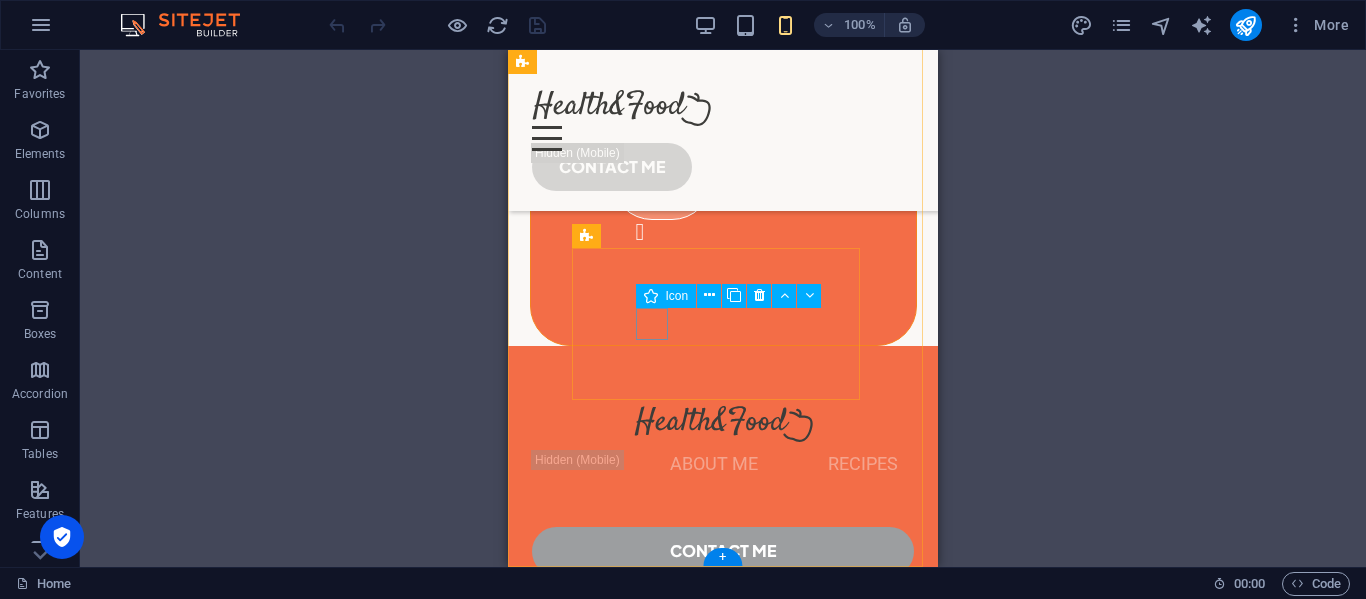 scroll, scrollTop: 10916, scrollLeft: 0, axis: vertical 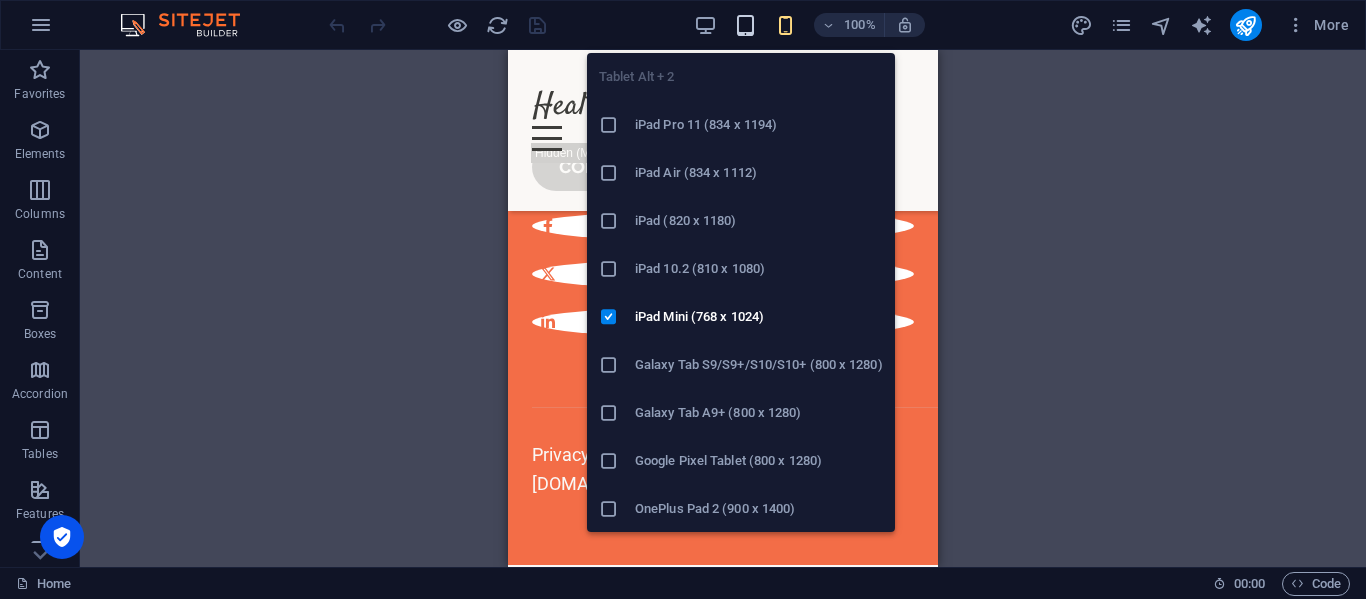 click at bounding box center (745, 25) 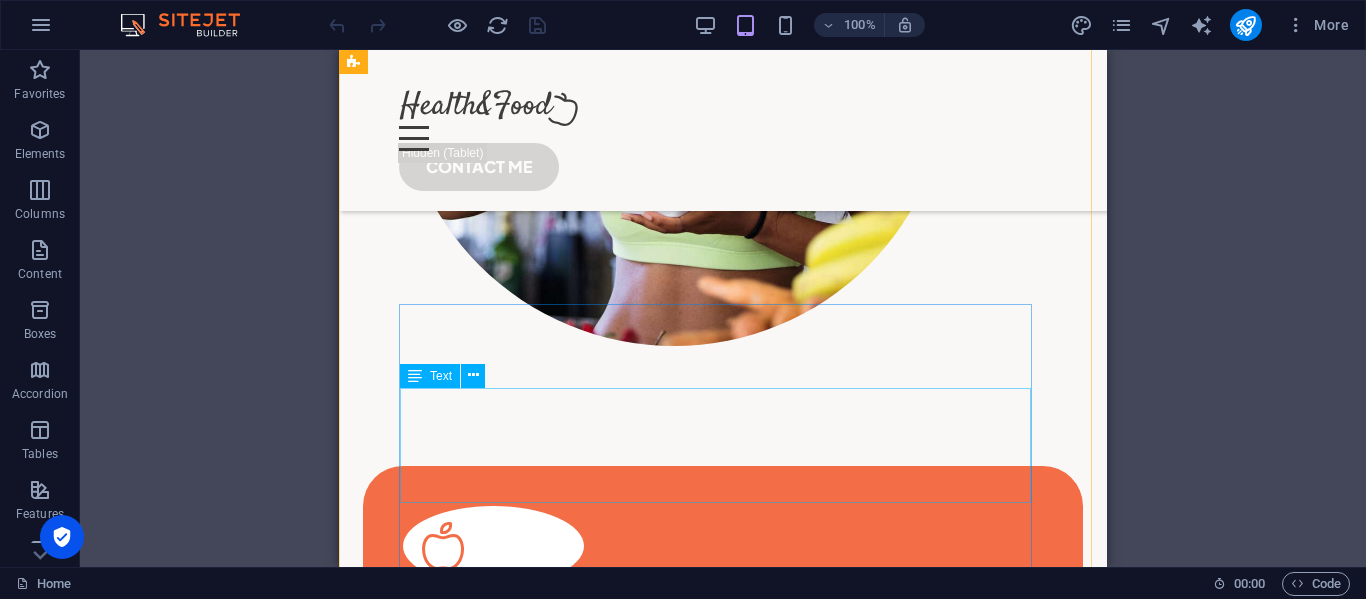 scroll, scrollTop: 0, scrollLeft: 0, axis: both 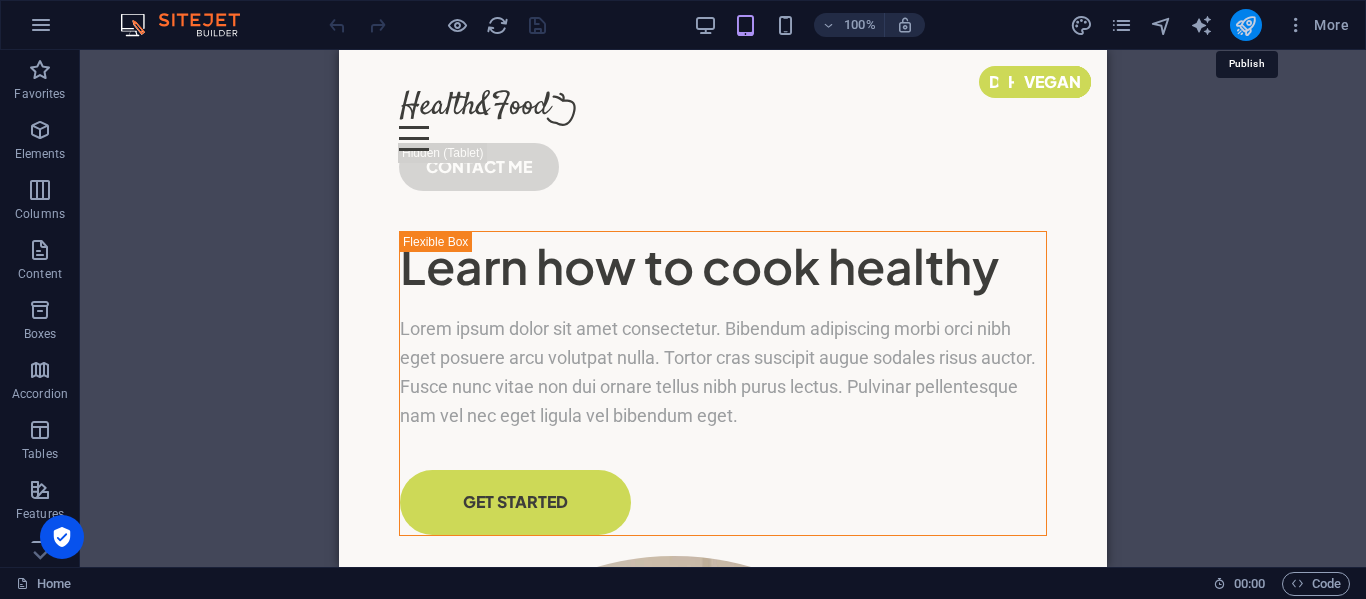 click at bounding box center [1245, 25] 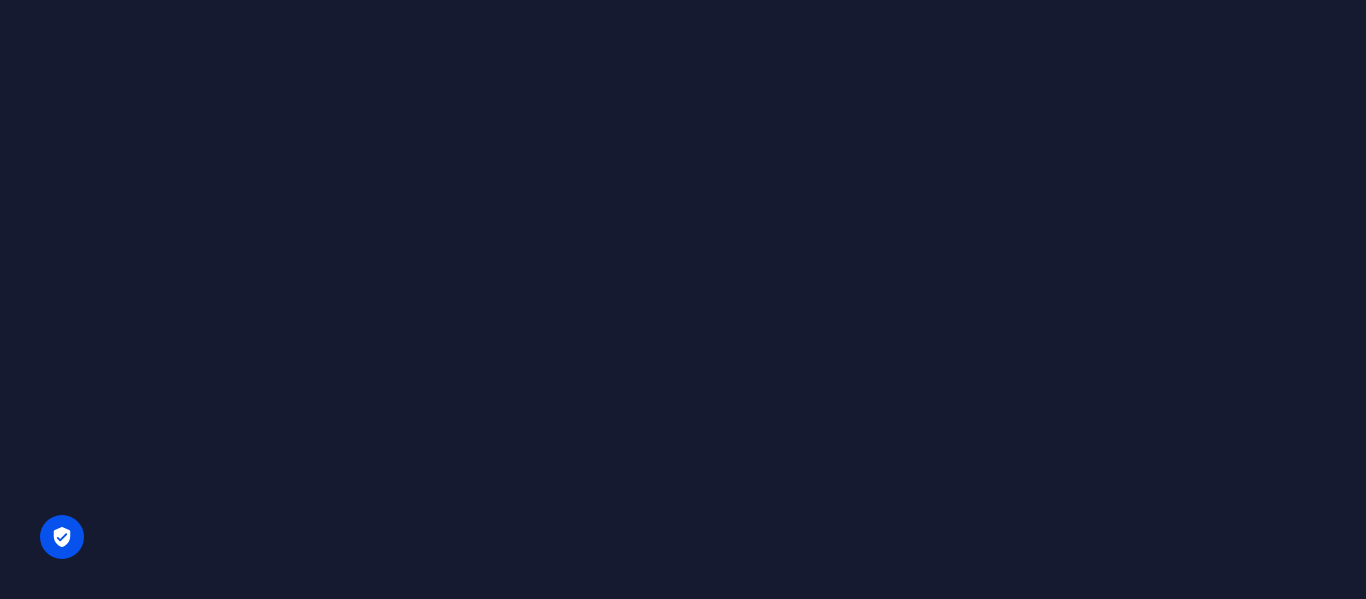 scroll, scrollTop: 0, scrollLeft: 0, axis: both 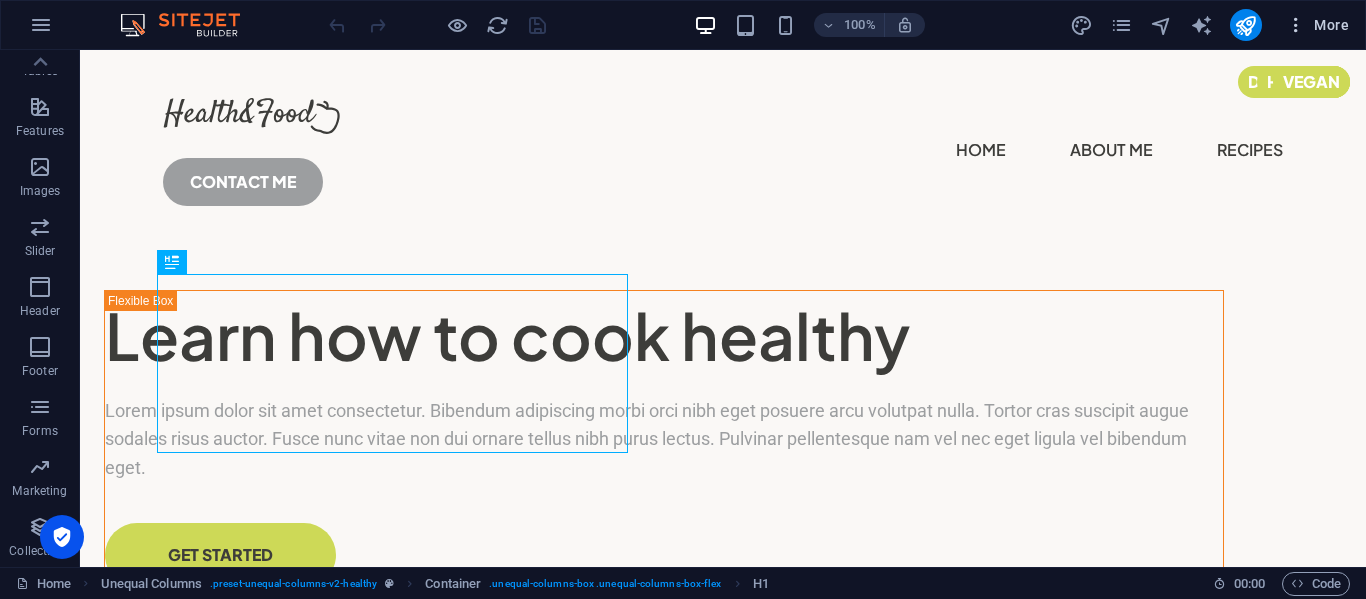 click on "More" at bounding box center [1317, 25] 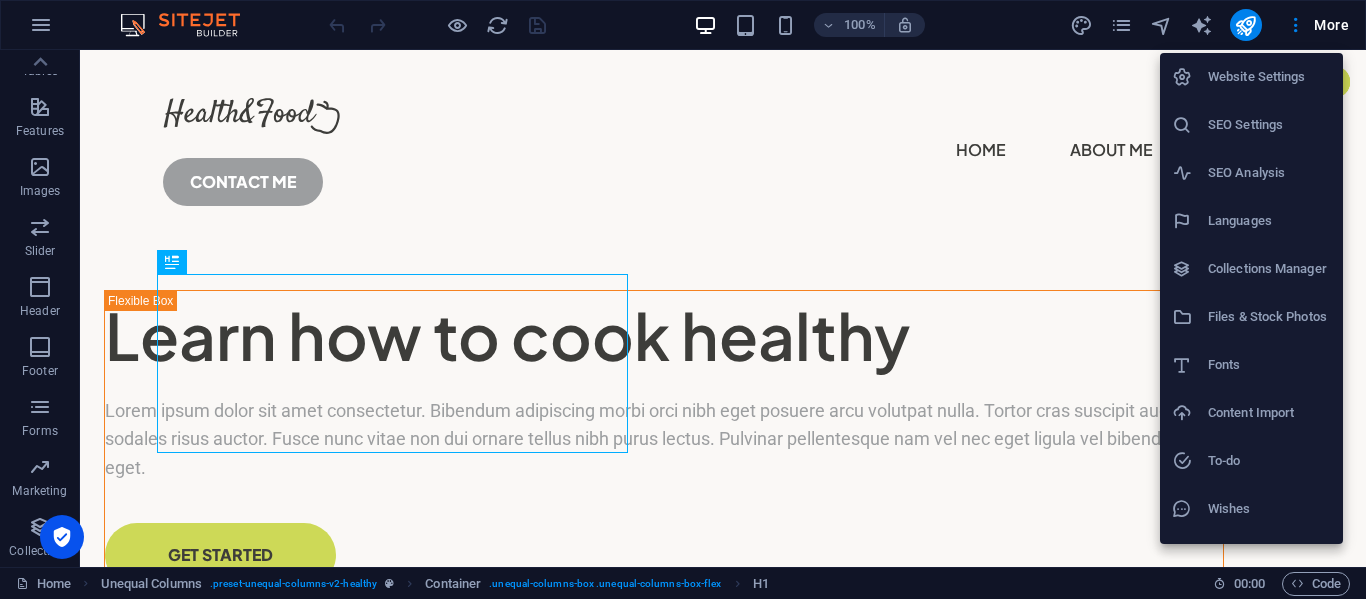 click at bounding box center [683, 299] 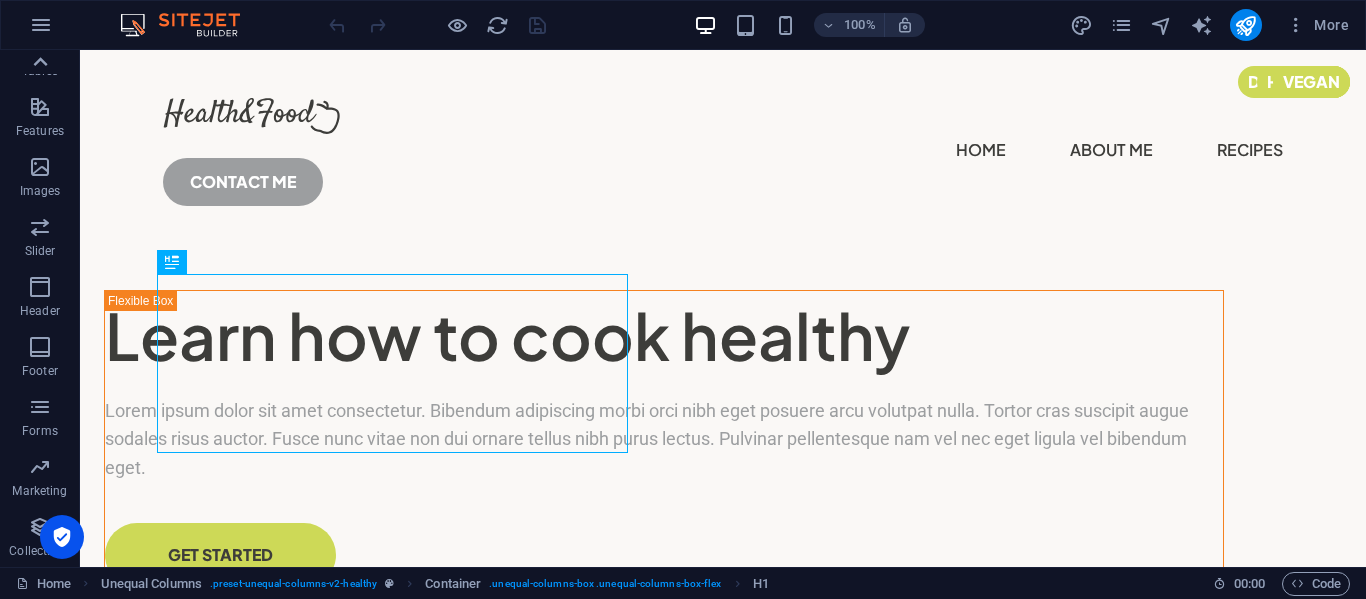 click 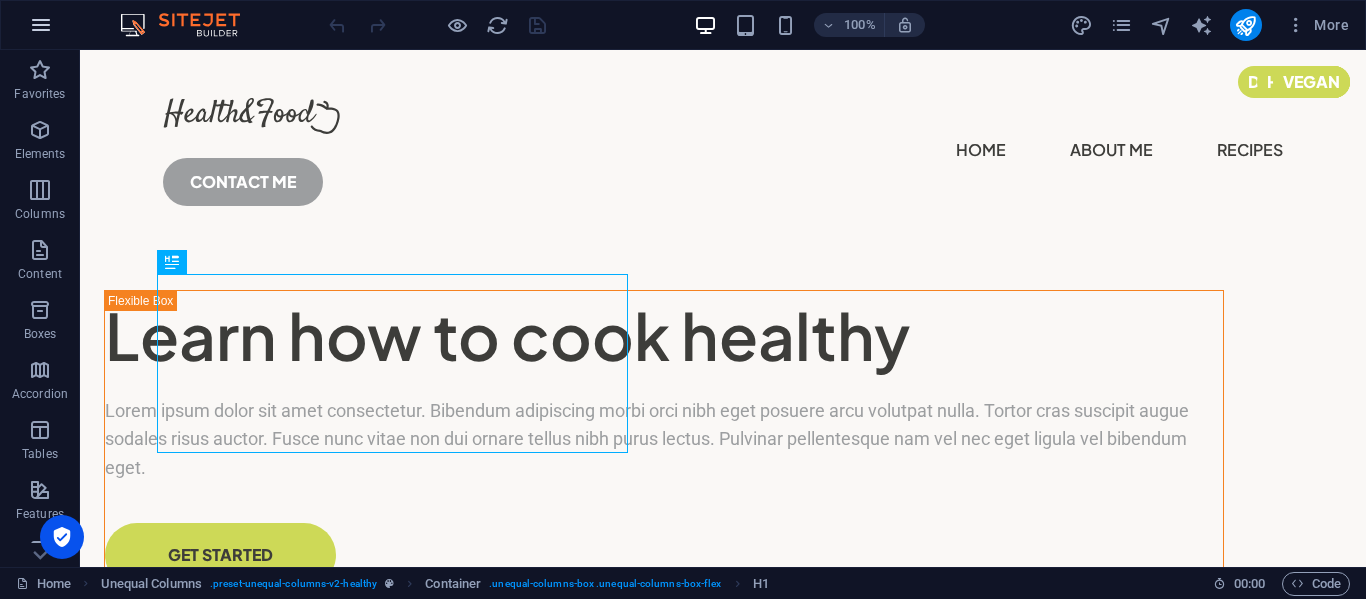 click at bounding box center (41, 25) 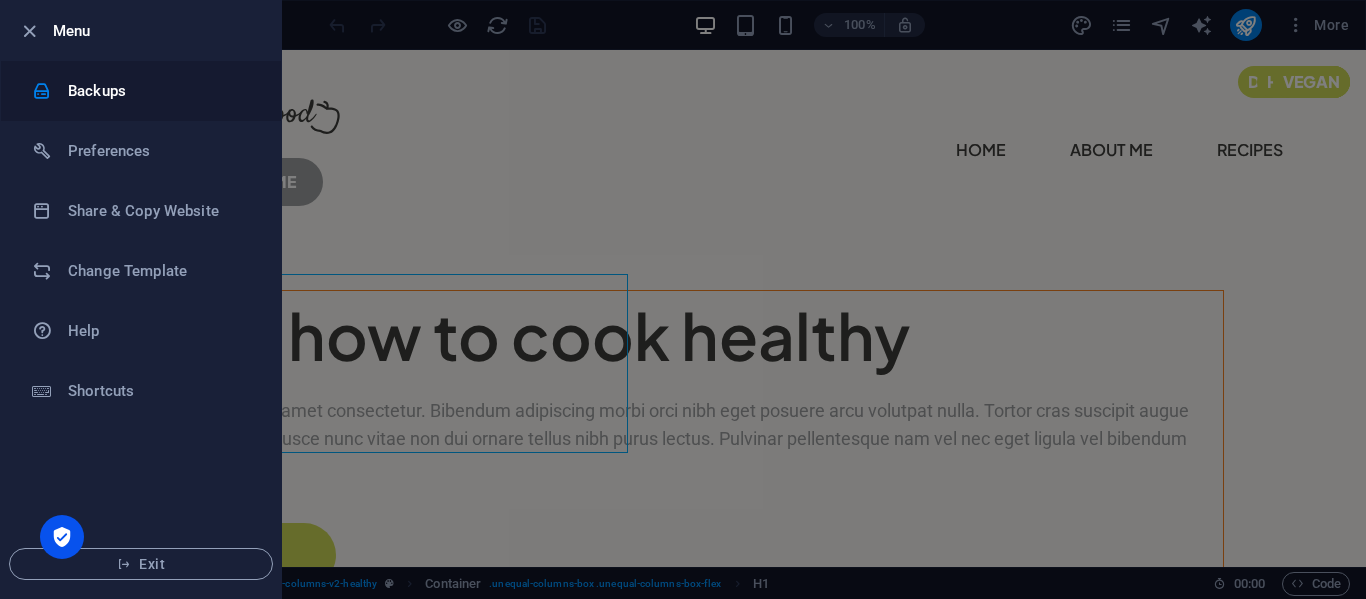 click on "Backups" at bounding box center [160, 91] 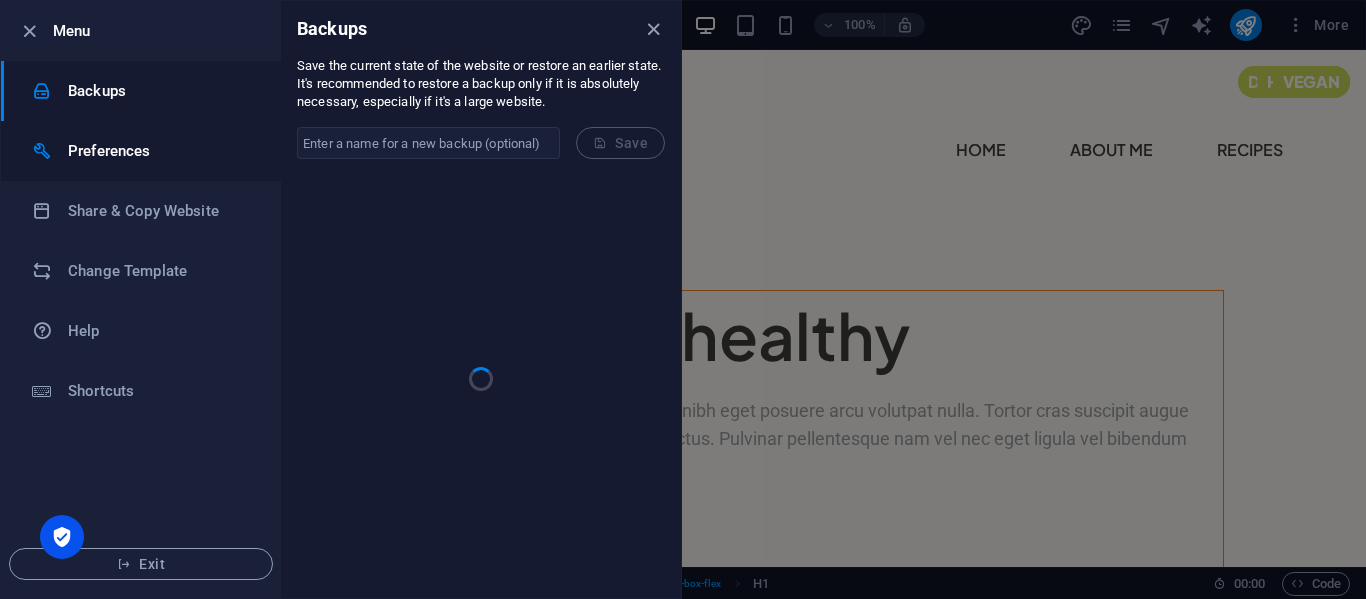 click on "Preferences" at bounding box center (160, 151) 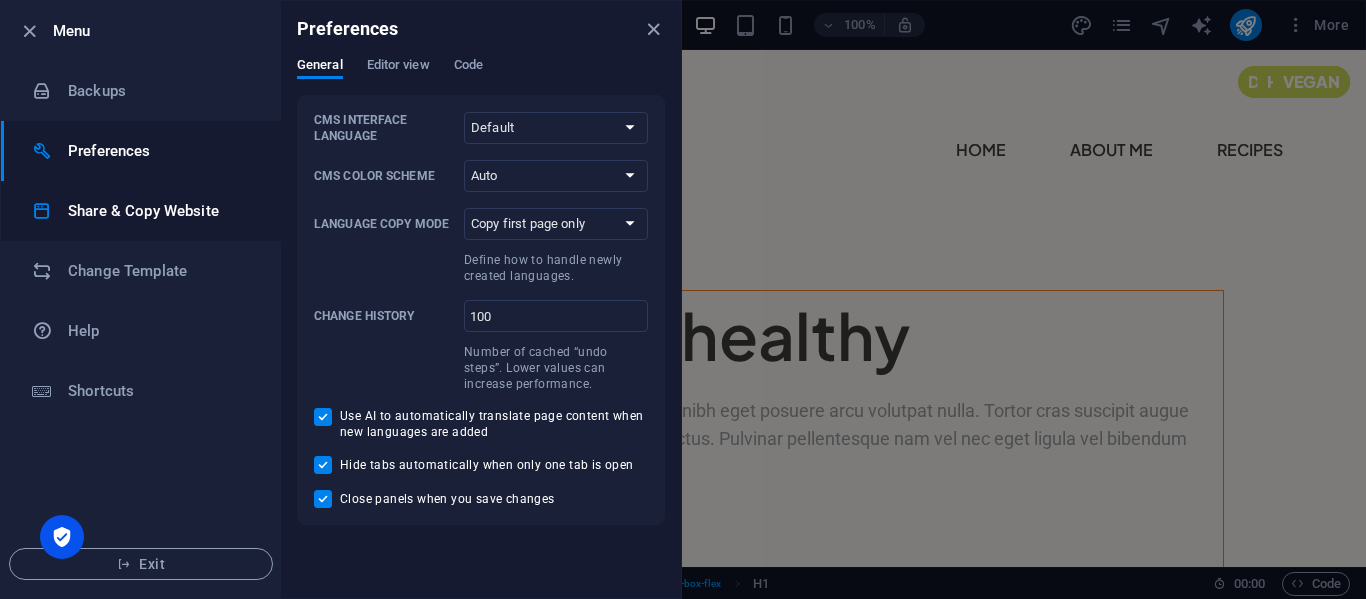 click on "Share & Copy Website" at bounding box center (141, 211) 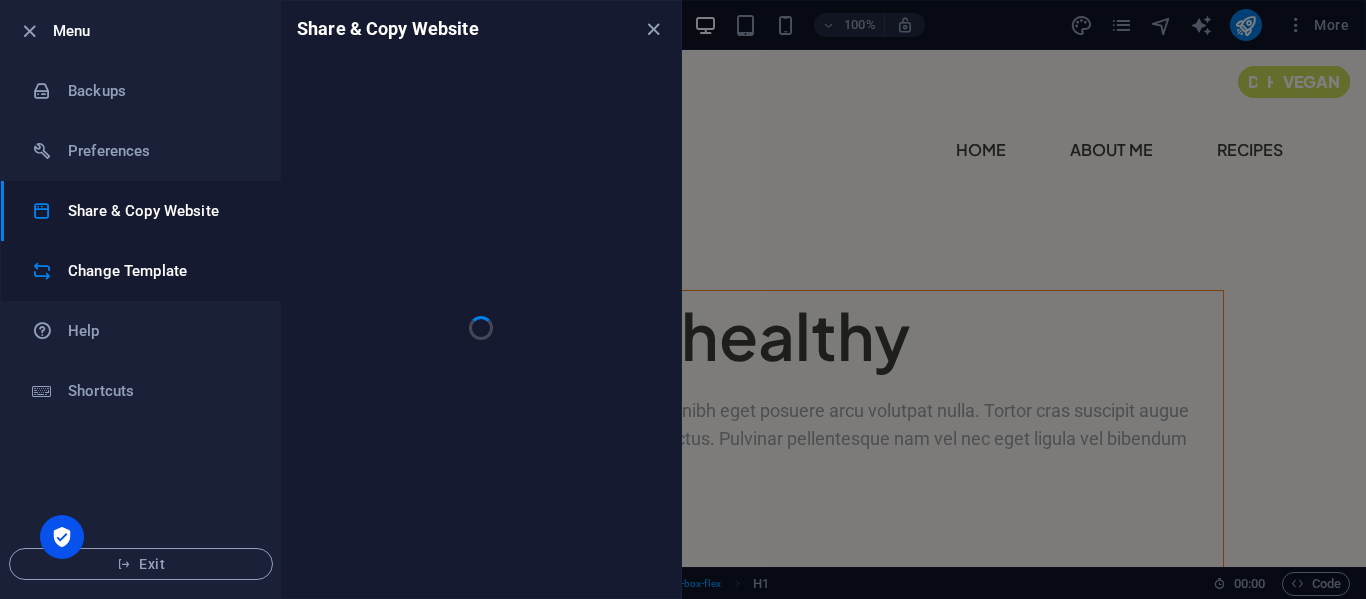 click on "Change Template" at bounding box center [160, 271] 